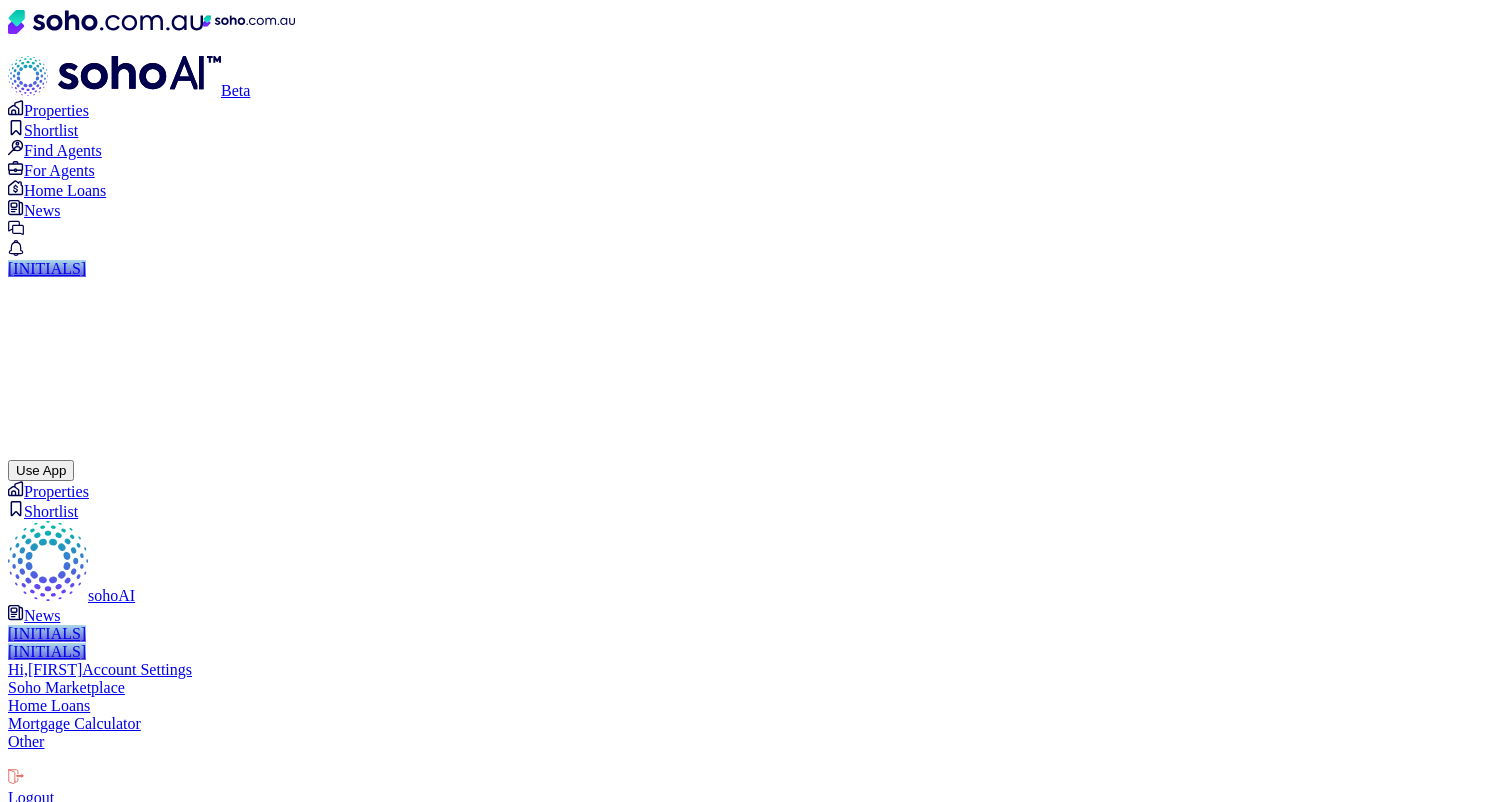 scroll, scrollTop: 0, scrollLeft: 0, axis: both 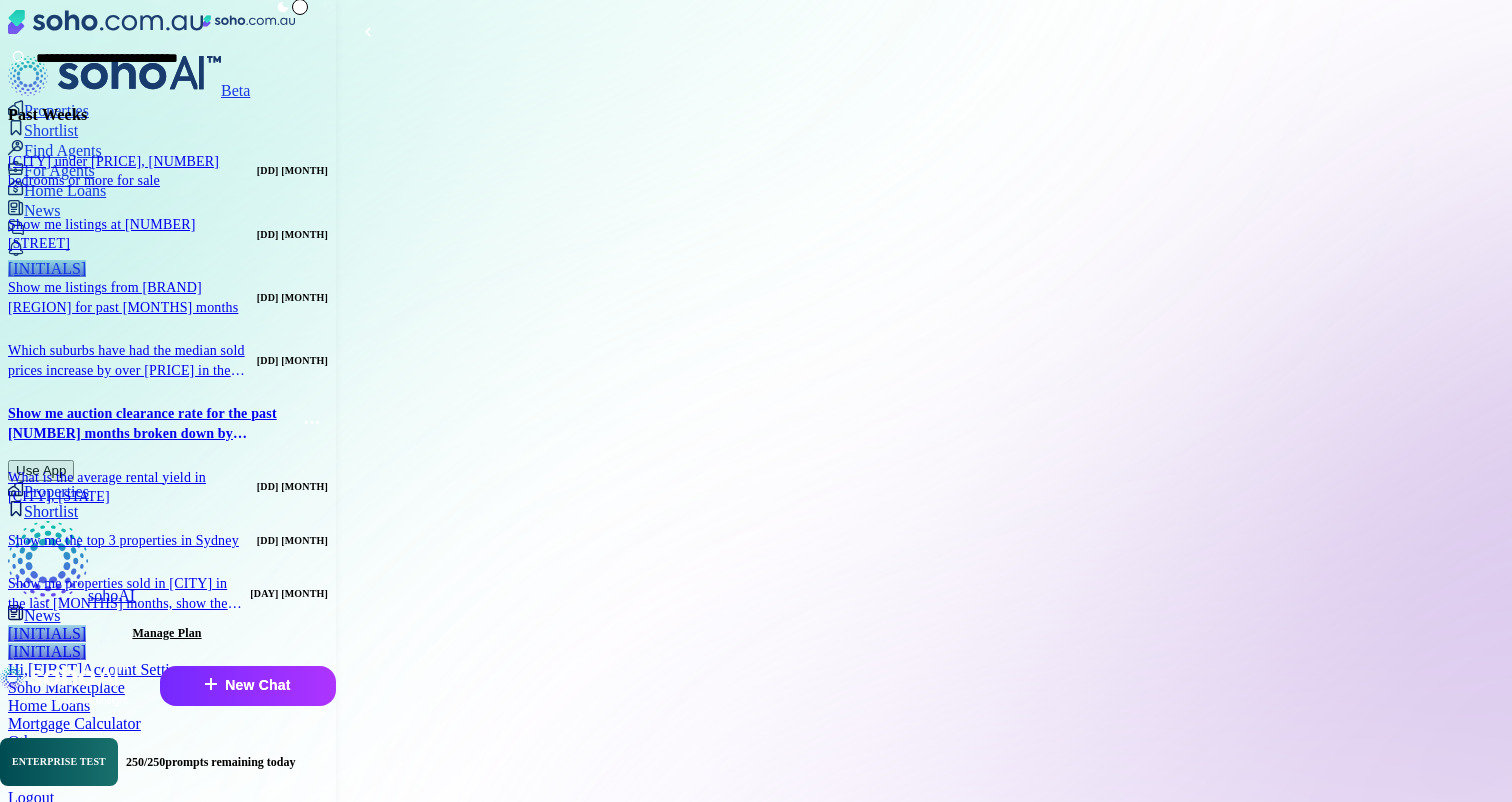 click on "New Chat" at bounding box center [248, 686] 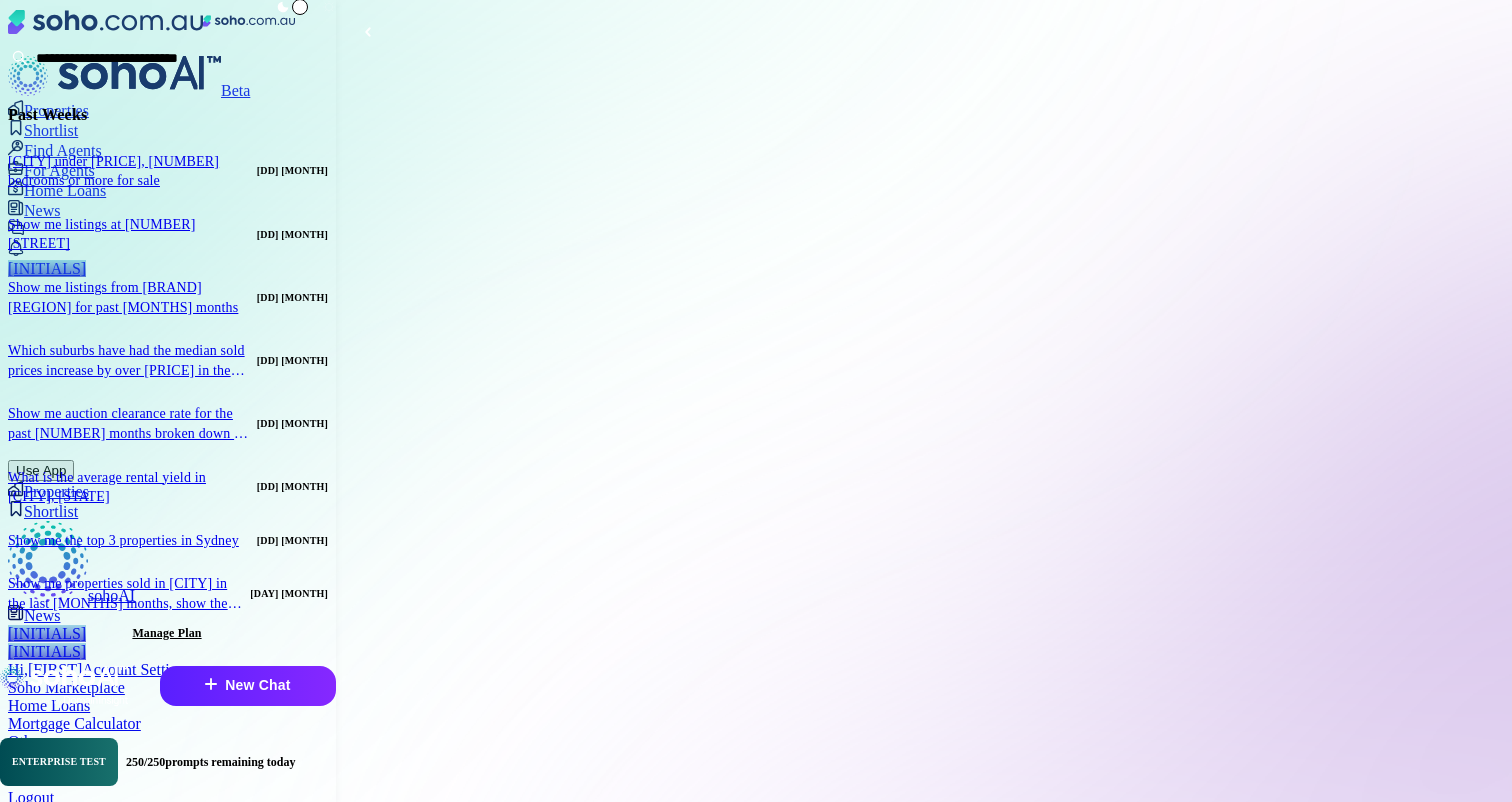click on "**********" at bounding box center (924, 1383) 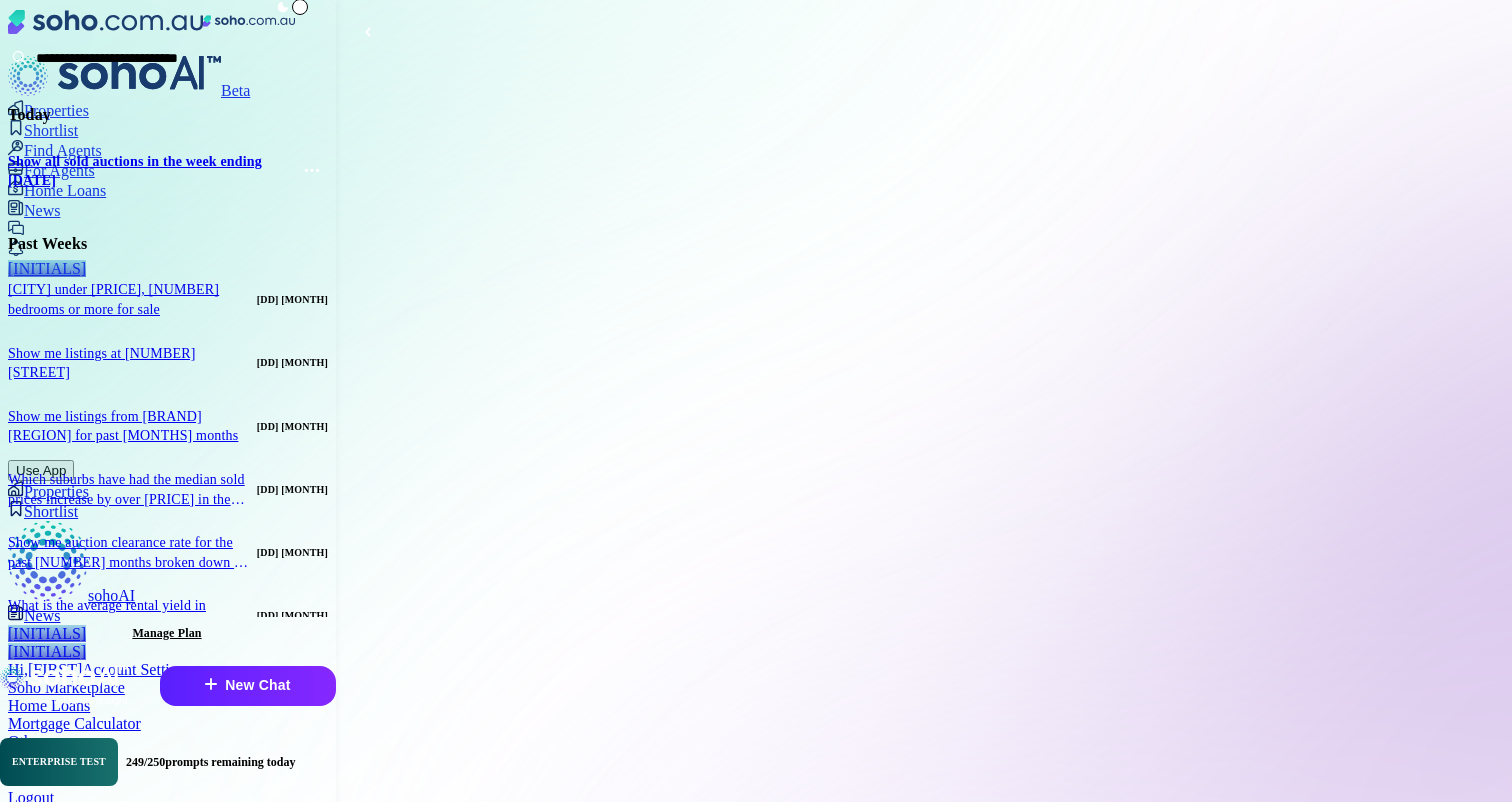 click on "I've found more than 250 auction listings where the auction date is between 16/06/2025 and 22/06/2025 and listing state is sold.
Here are the first 20 auctions.
Sold Price
Sold Date
Listing Title
Address
Configuration
Listing State
Property Type
Auction
Auction Date
undisclosed
04-07-2025
Under Contract
60 Moonstone Circuit, St Albans, VIC, 3021
4Br 2B 2C
Sold
House
Y
21-06-2025
$1,300,000
04-07-2025
A/13 Goodwin Street, Preston, VIC, 3072
4Br 2B 2C
Sold
Townhouse
Y
21-06-2025
$570,000
04-07-2025
78 Mcrae Street, Tamworth, NSW, 2340
4Br 3B 2C
Sold
House
Y
19-06-2025
$960,000
04-07-2025
8 The Knoll, Ferntree Gully, VIC, 3156 Y" at bounding box center (924, 1355) 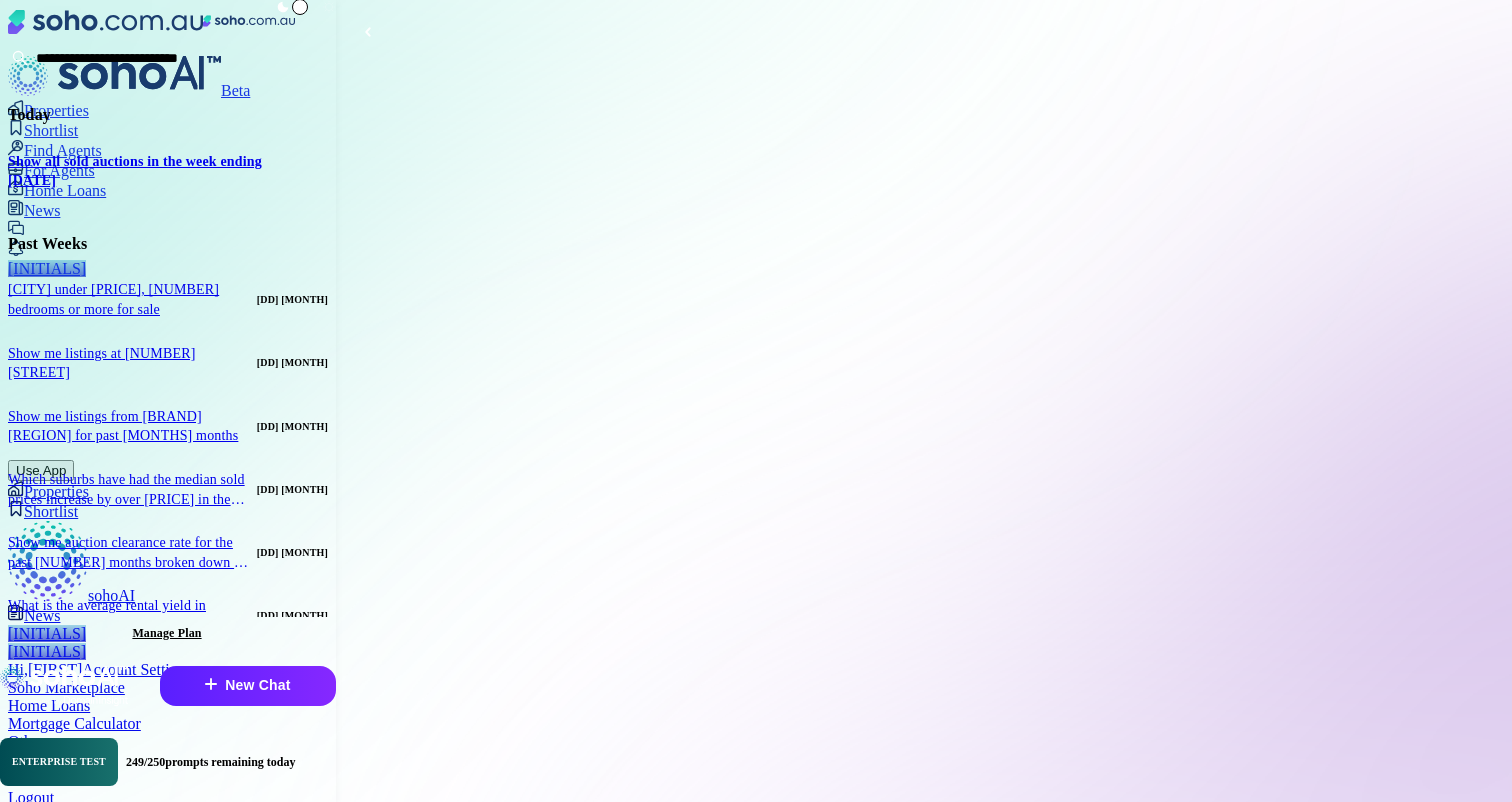 scroll, scrollTop: 596, scrollLeft: 0, axis: vertical 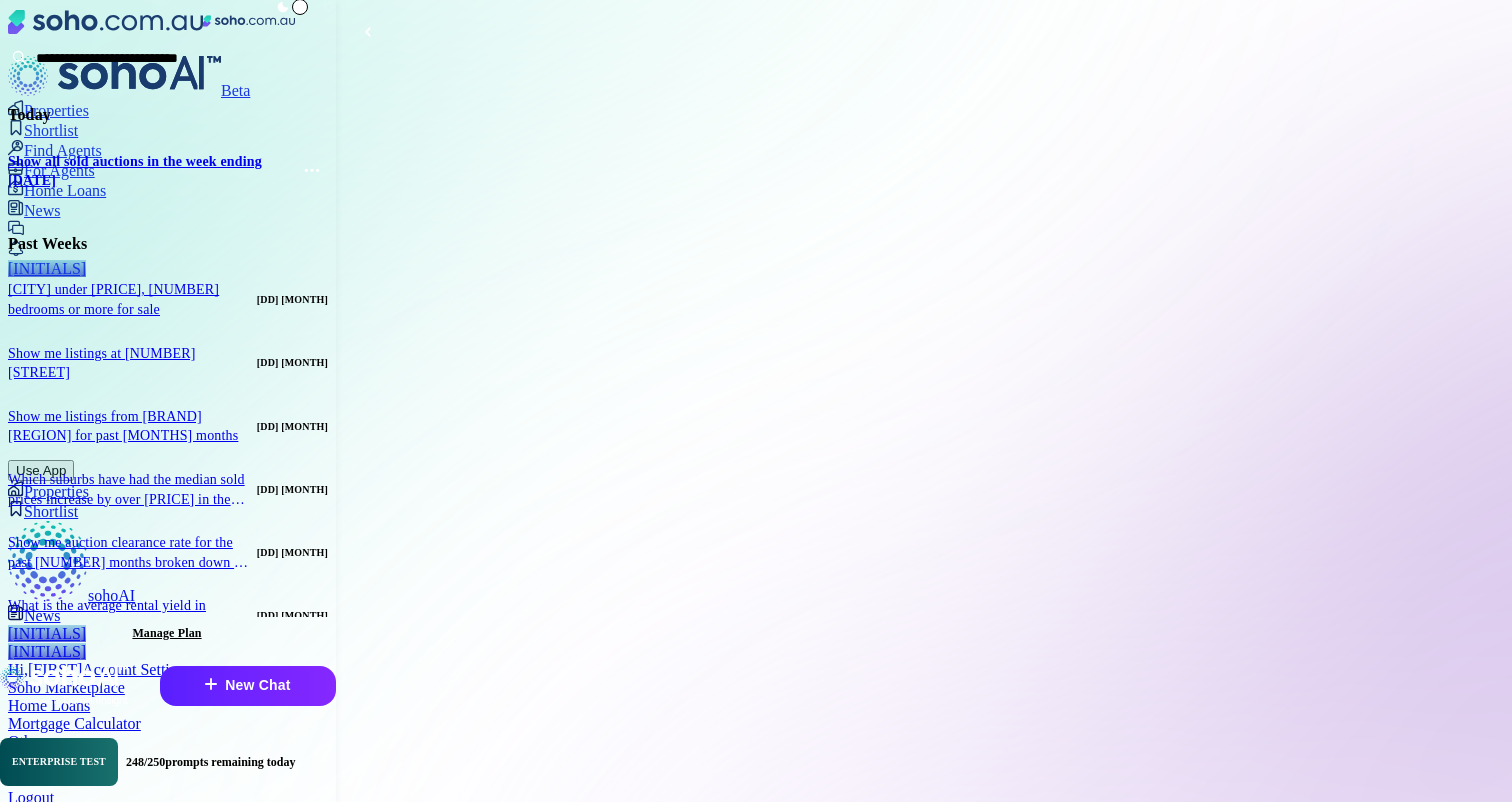click at bounding box center (924, 3290) 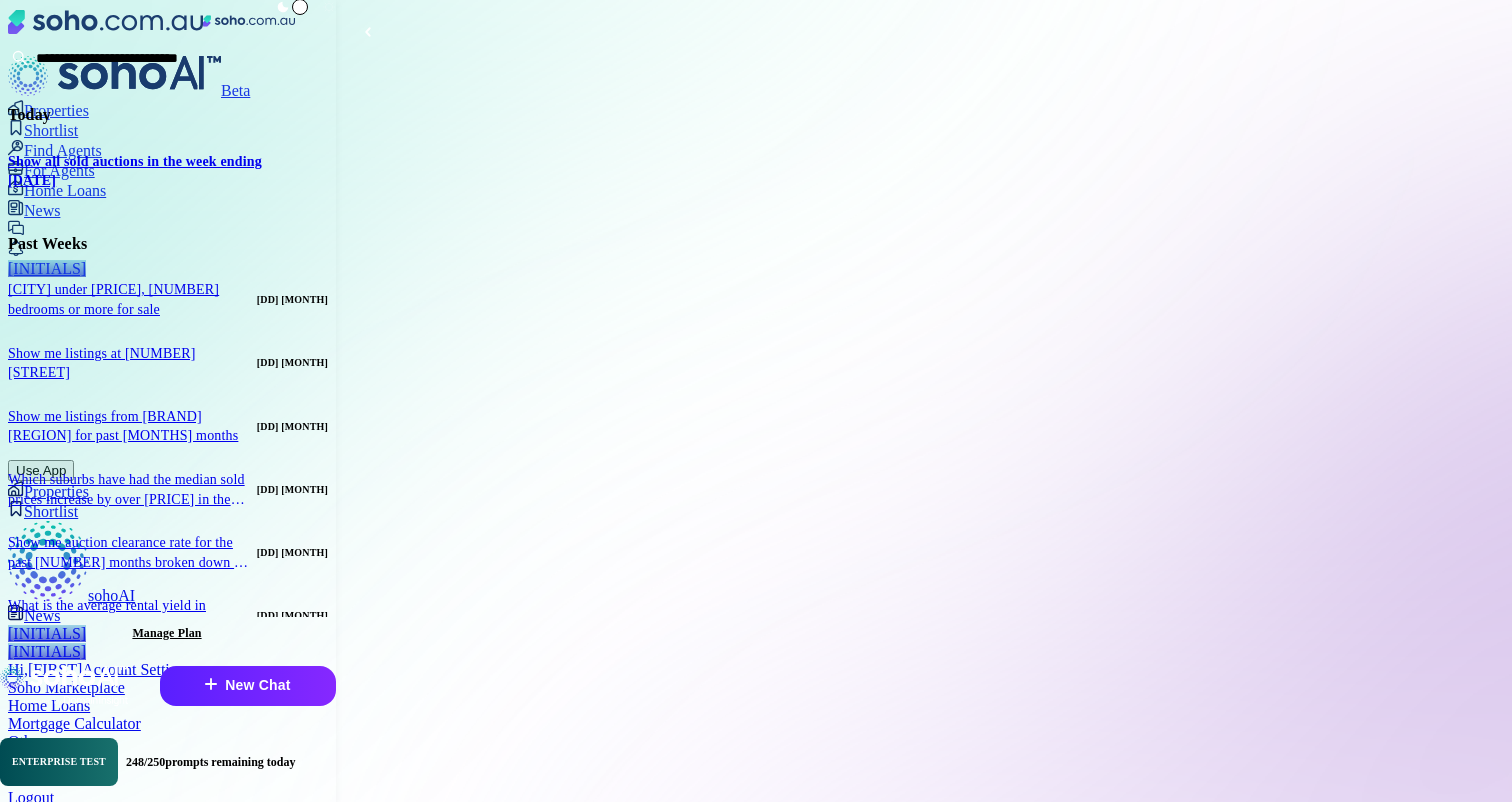 scroll, scrollTop: 1292, scrollLeft: 0, axis: vertical 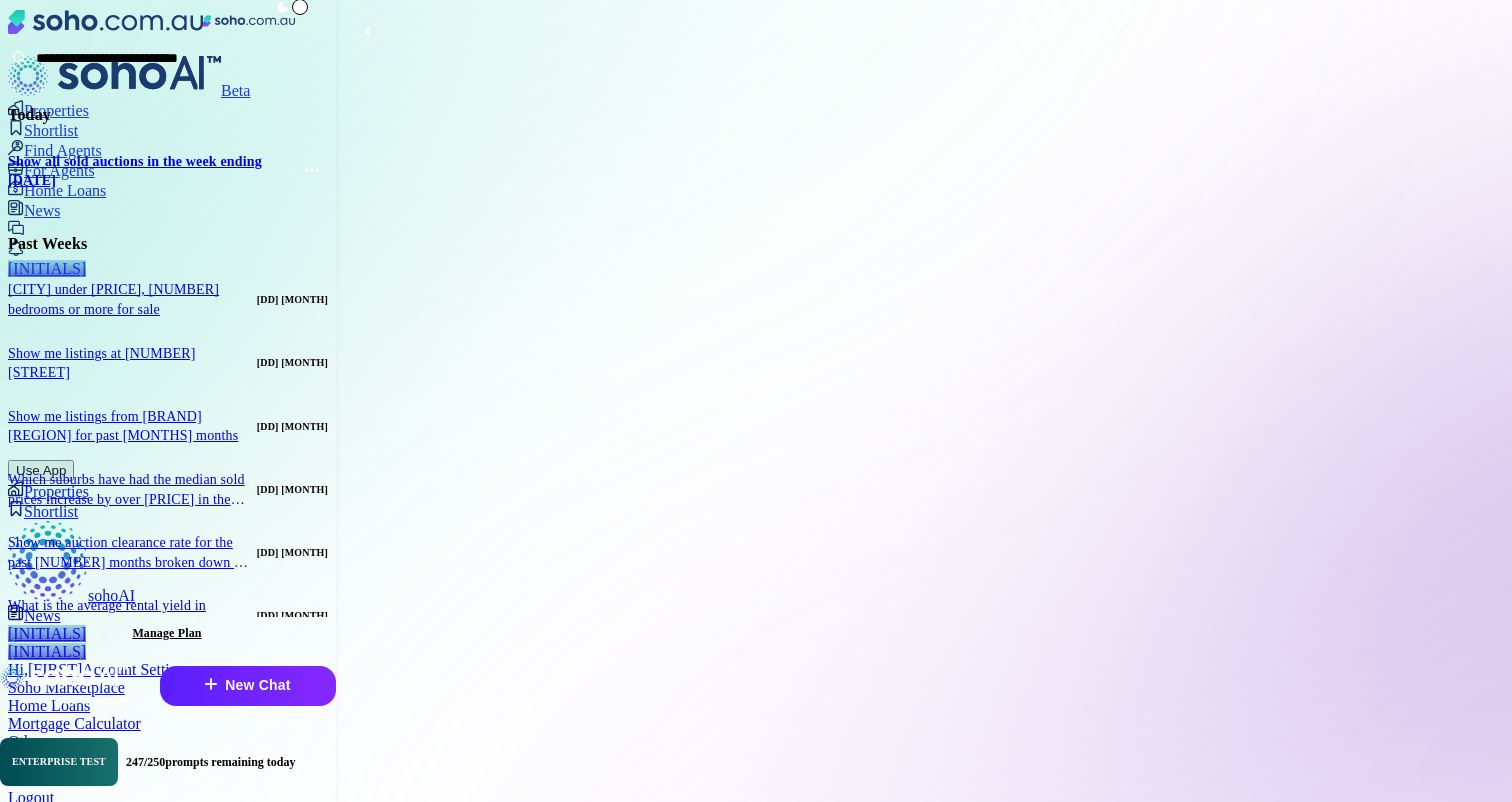 click at bounding box center (924, 3698) 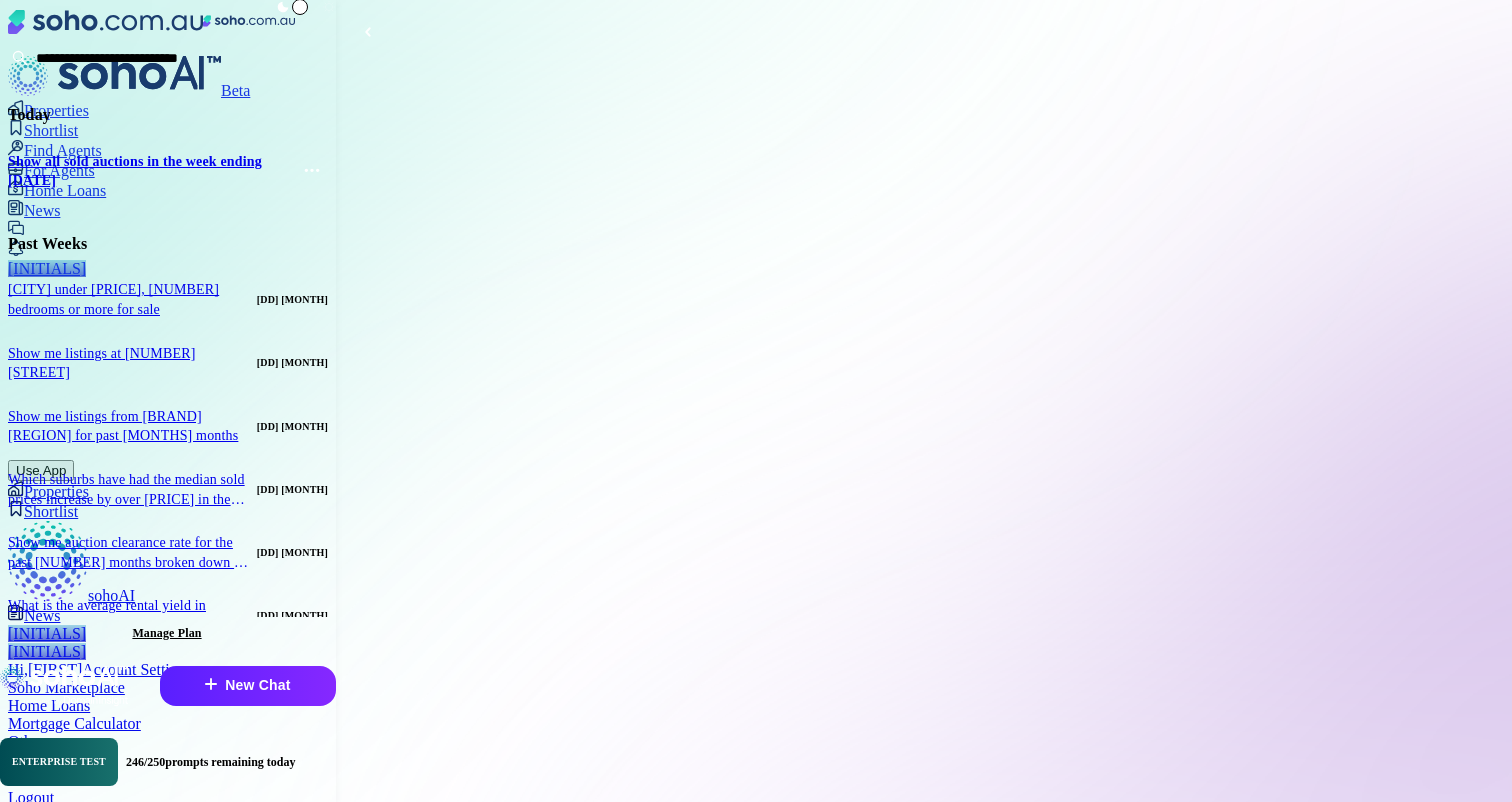 scroll, scrollTop: 2401, scrollLeft: 0, axis: vertical 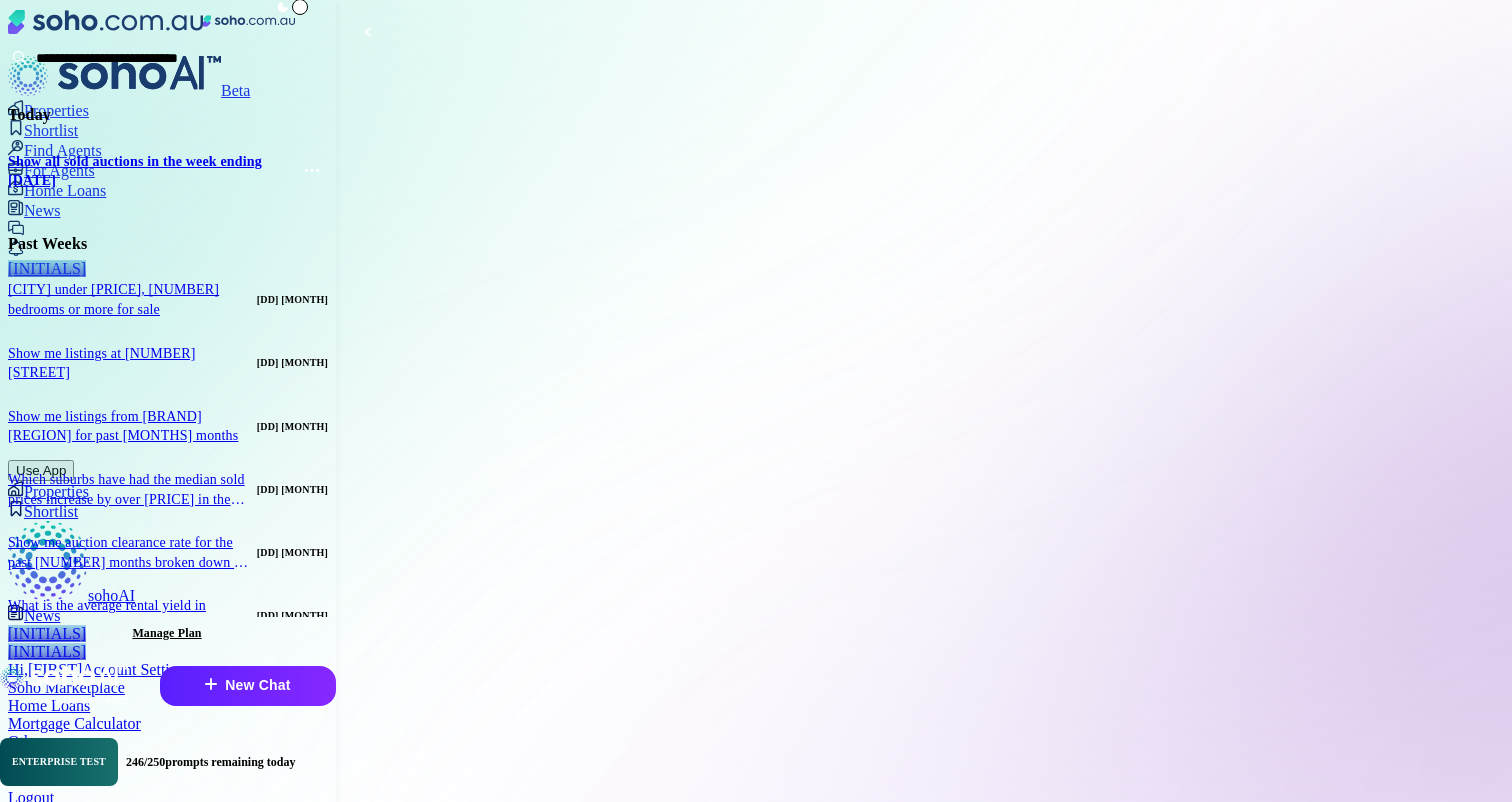 type on "**********" 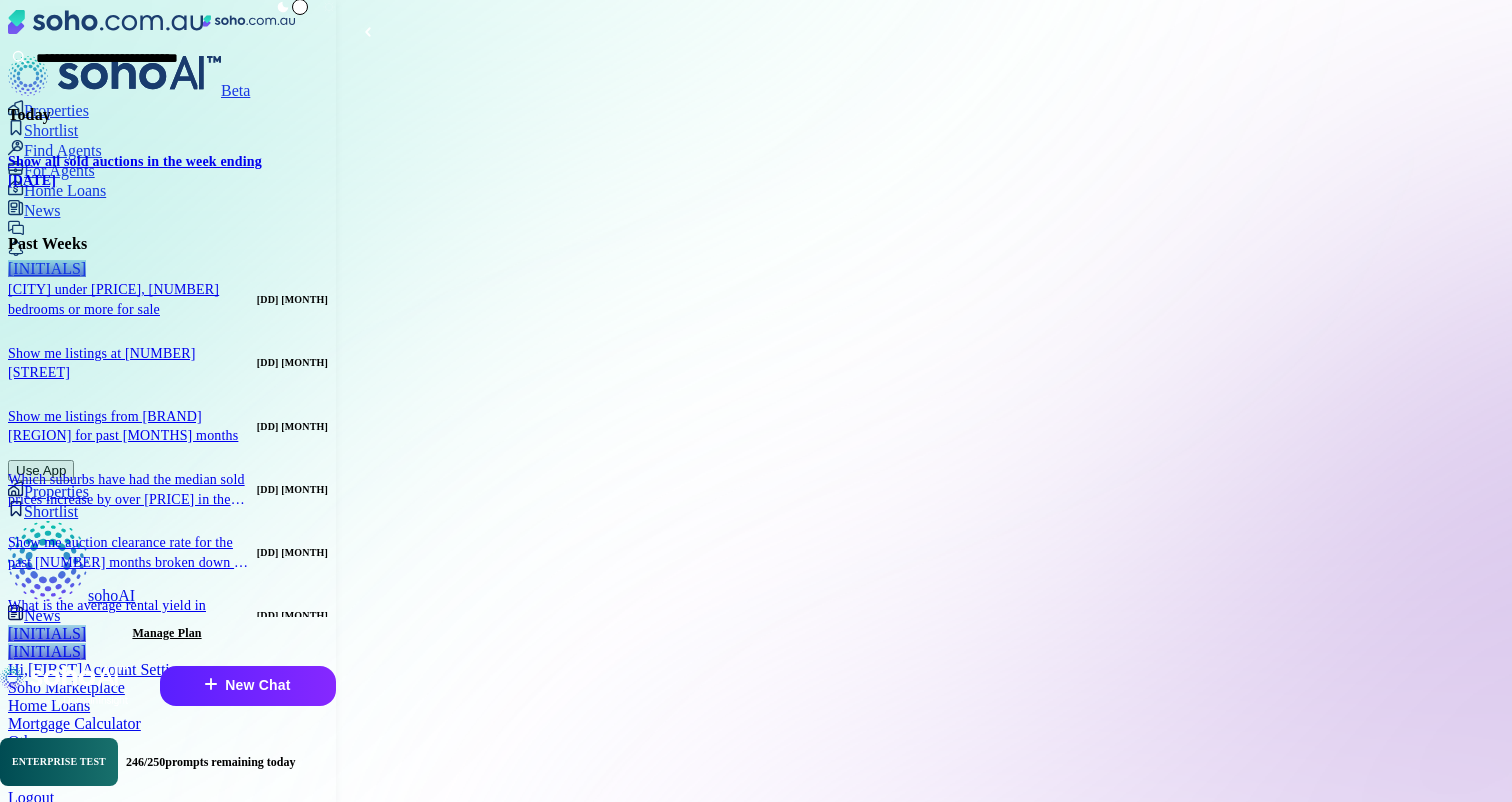 scroll, scrollTop: 2594, scrollLeft: 0, axis: vertical 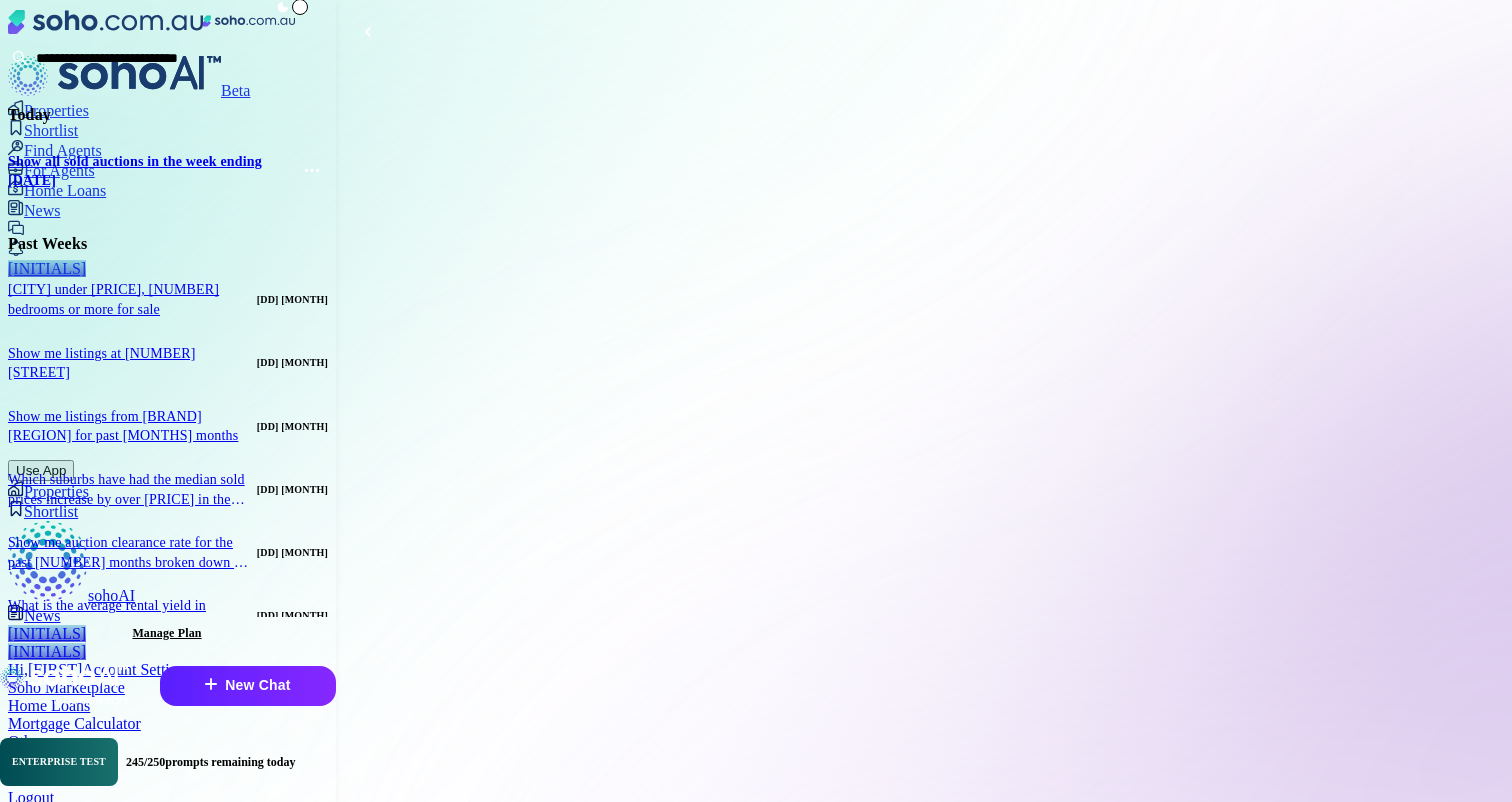 click on "Show me properties sold in [CITY] week of [DATE] to [DATE]" at bounding box center [1270, 891] 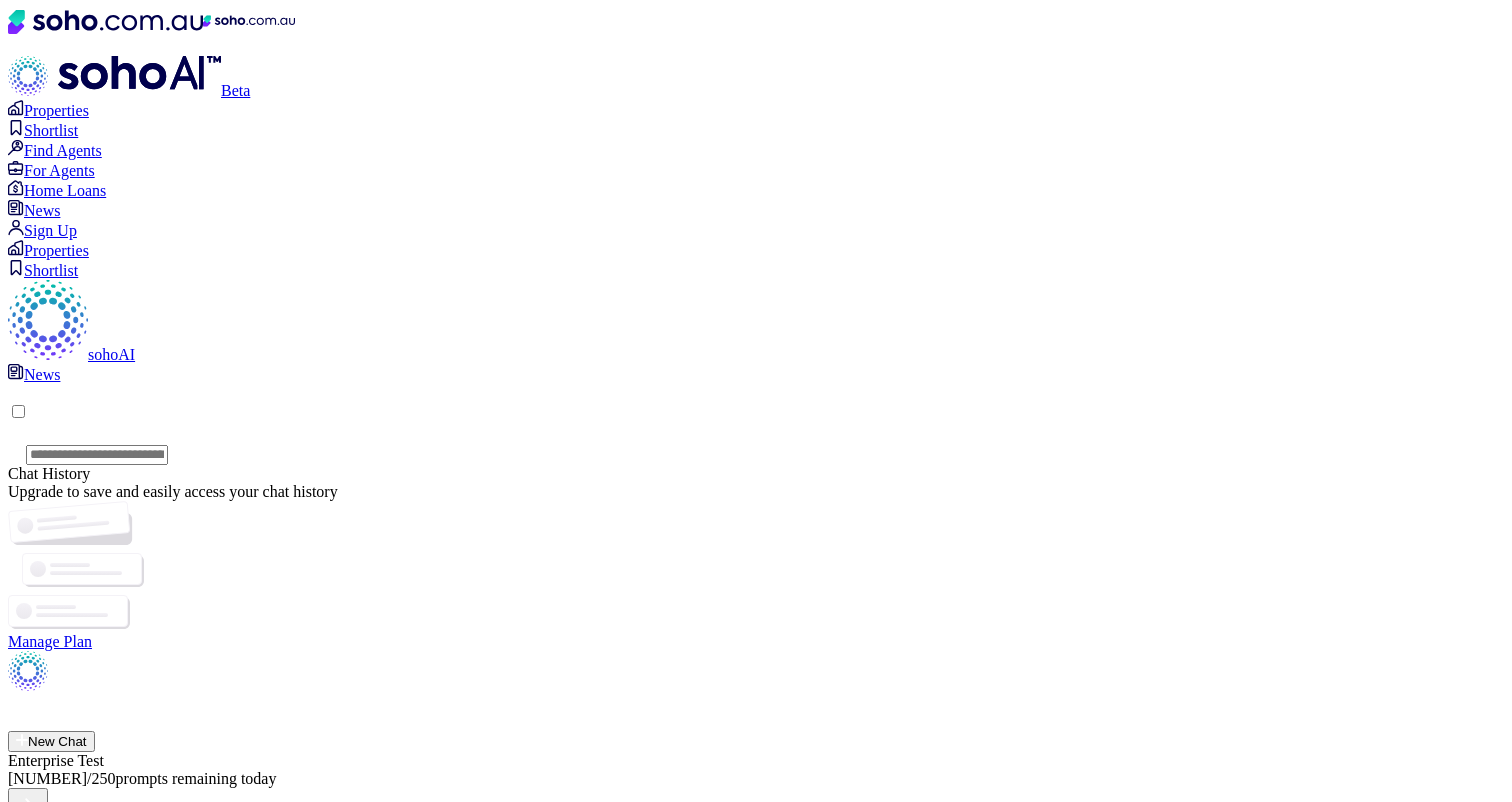 scroll, scrollTop: 0, scrollLeft: 0, axis: both 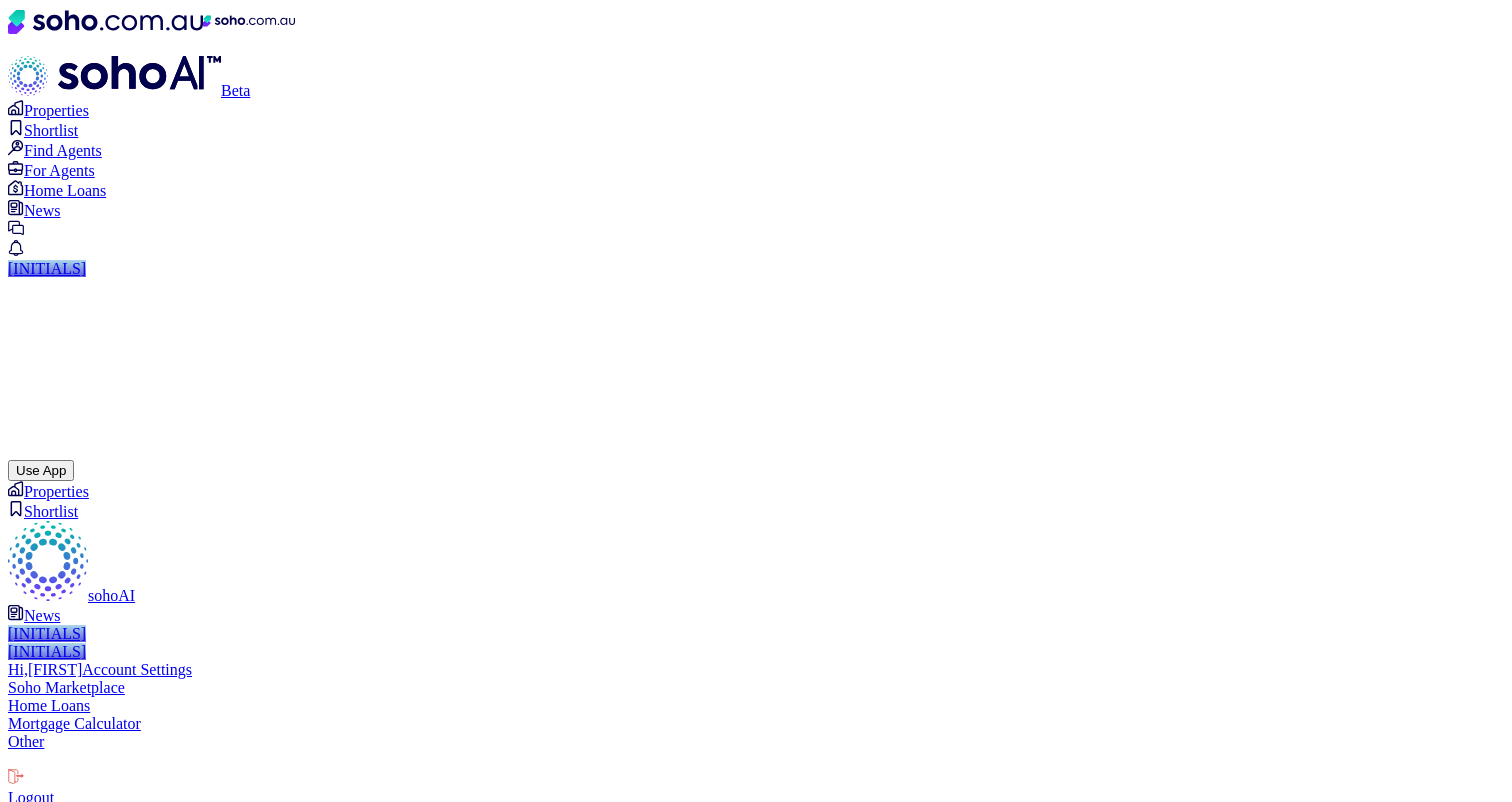 click on "Based on your request and the results shown, Error occurred while answering your query. Could you try rephrasing your query? Try starting with a simpler request and then building up from there." at bounding box center [828, 10520] 